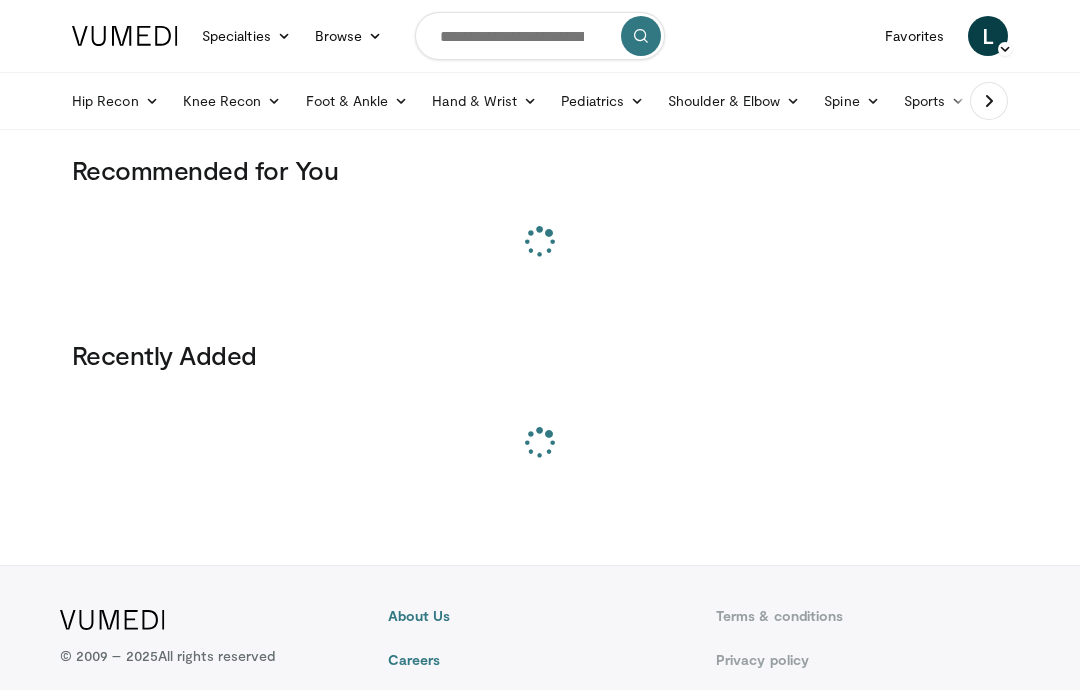 scroll, scrollTop: 0, scrollLeft: 0, axis: both 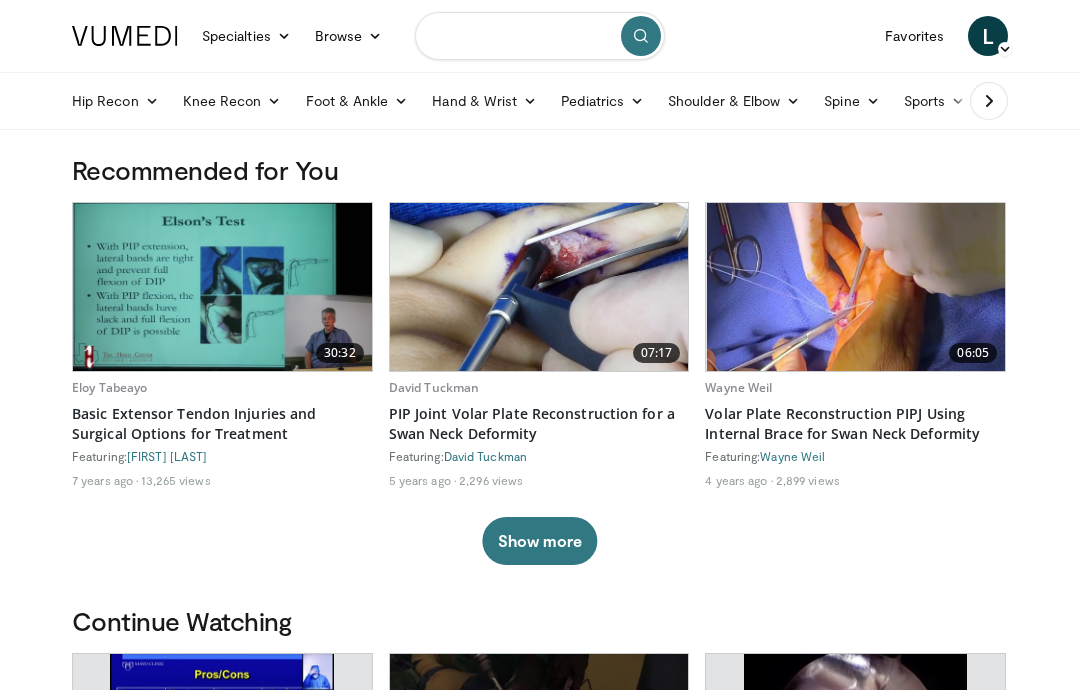 click at bounding box center (540, 36) 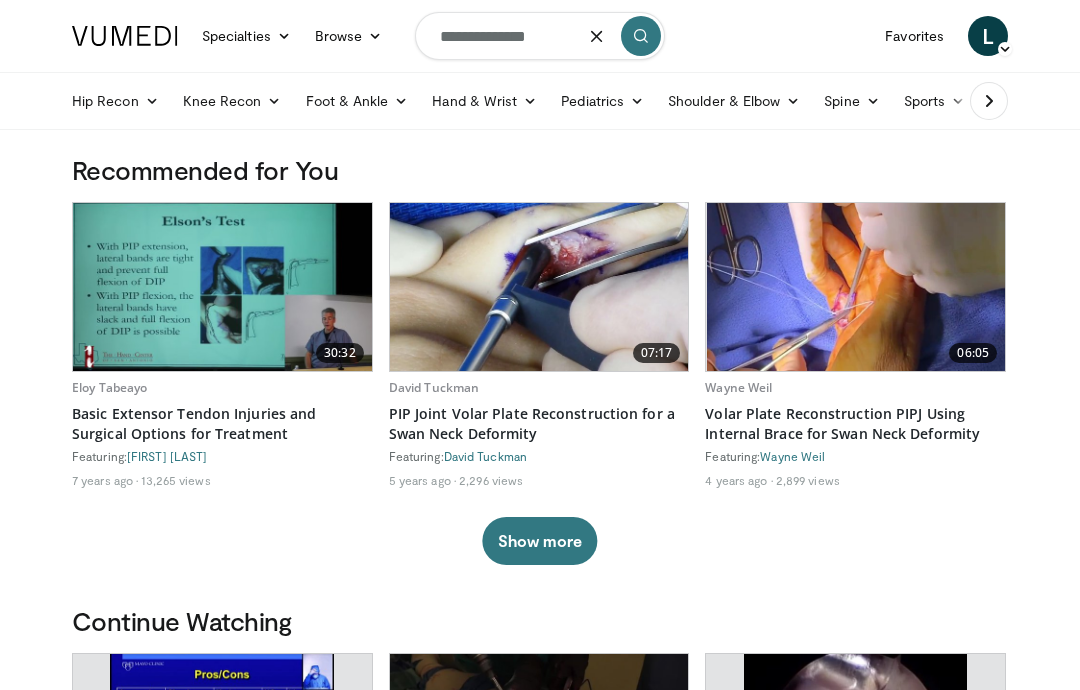 type on "**********" 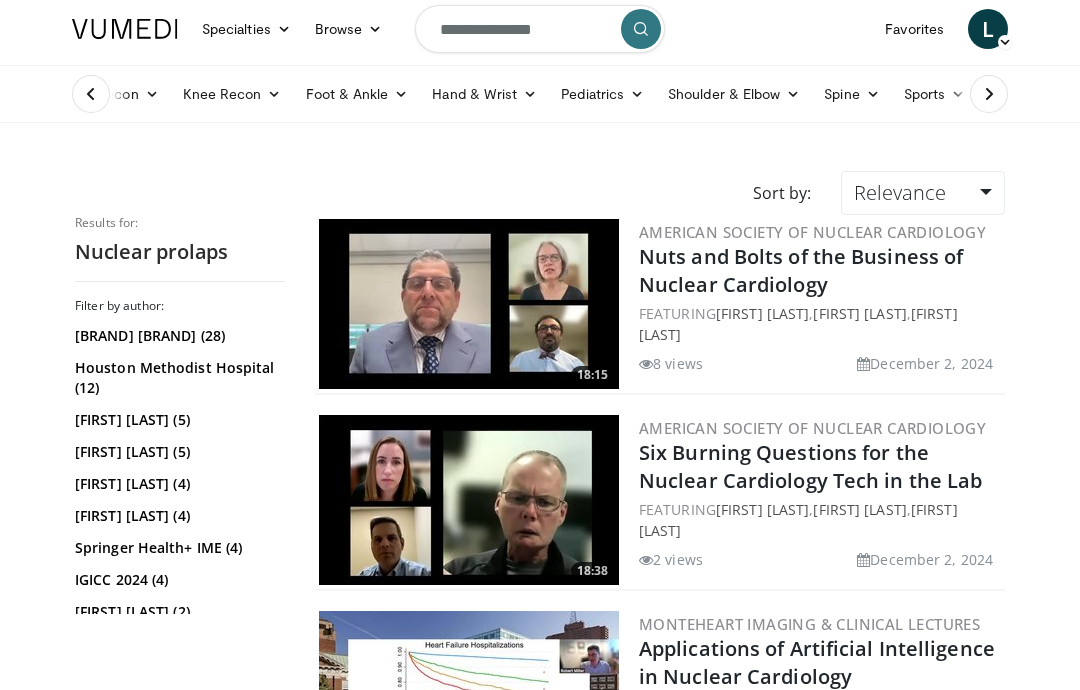 scroll, scrollTop: 0, scrollLeft: 0, axis: both 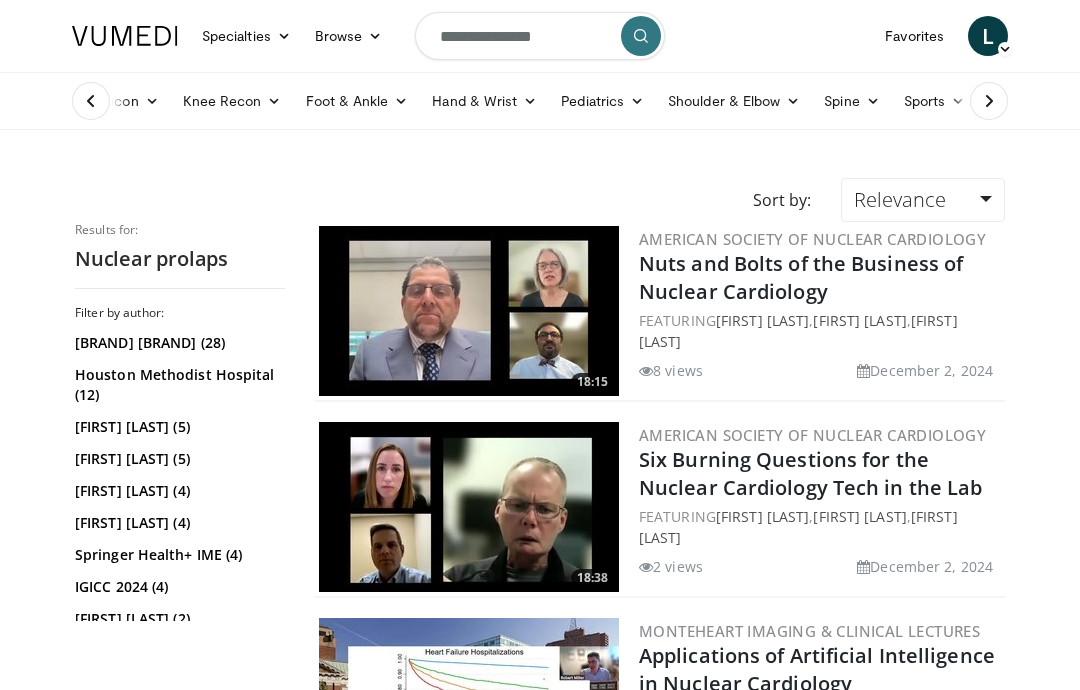 click on "**********" at bounding box center [540, 36] 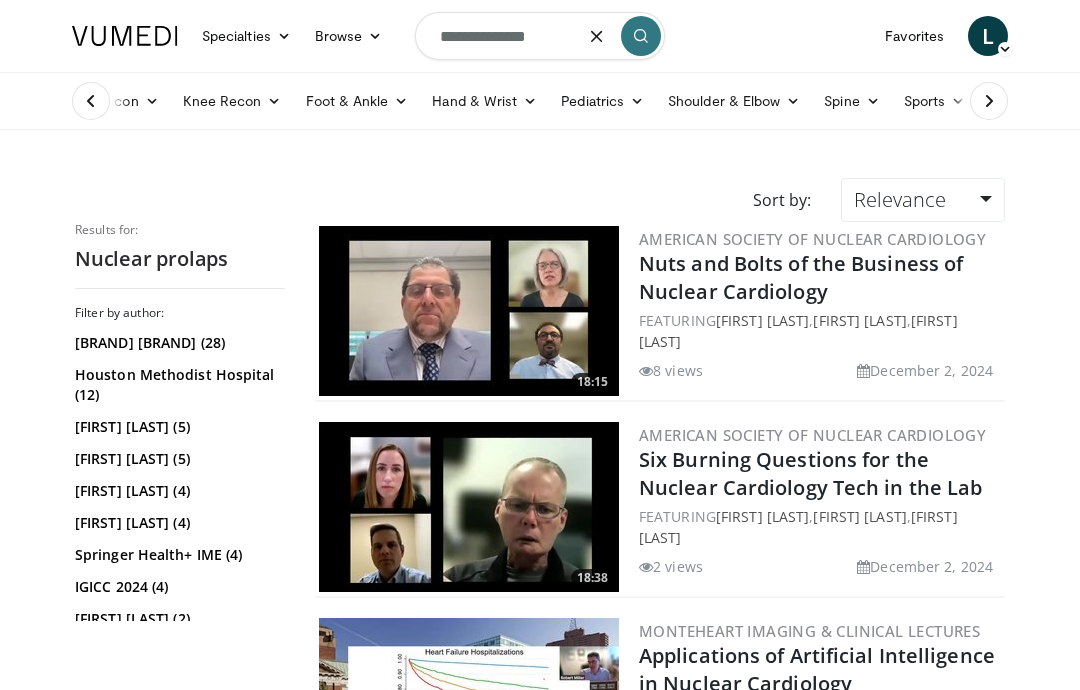 type on "**********" 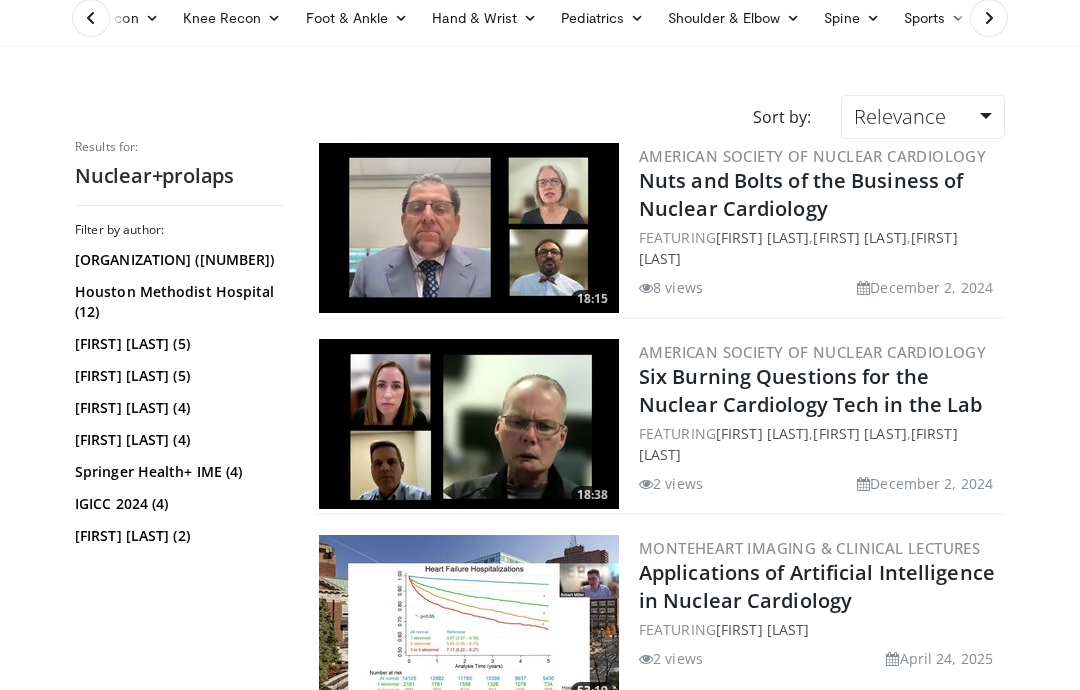 scroll, scrollTop: 0, scrollLeft: 0, axis: both 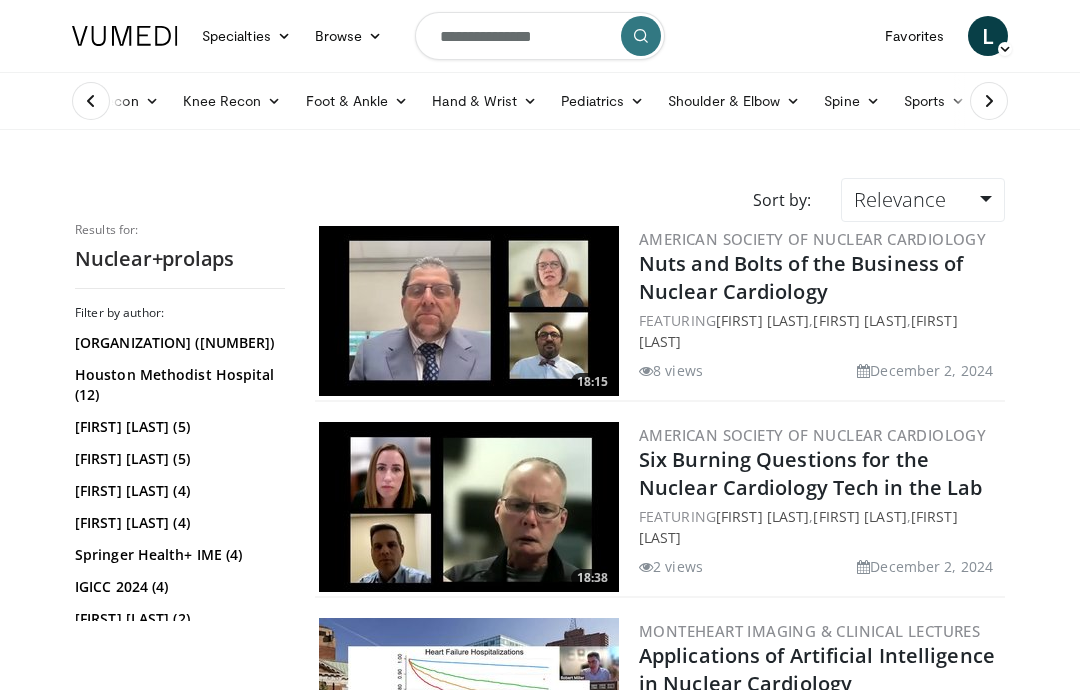 click on "**********" at bounding box center [540, 36] 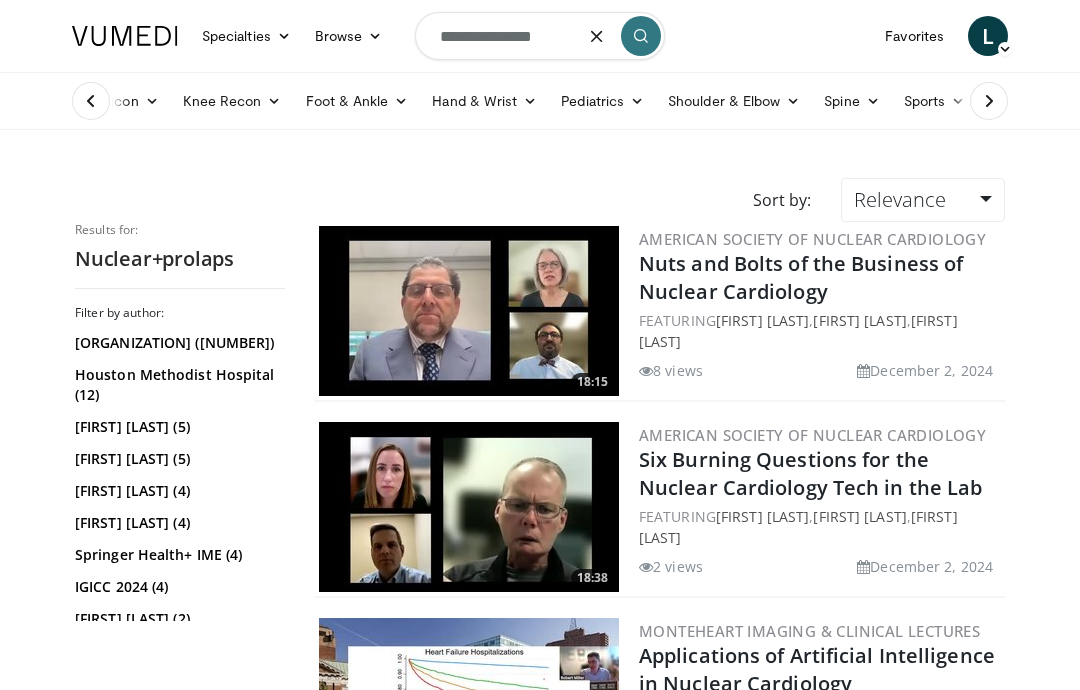 click at bounding box center (597, 36) 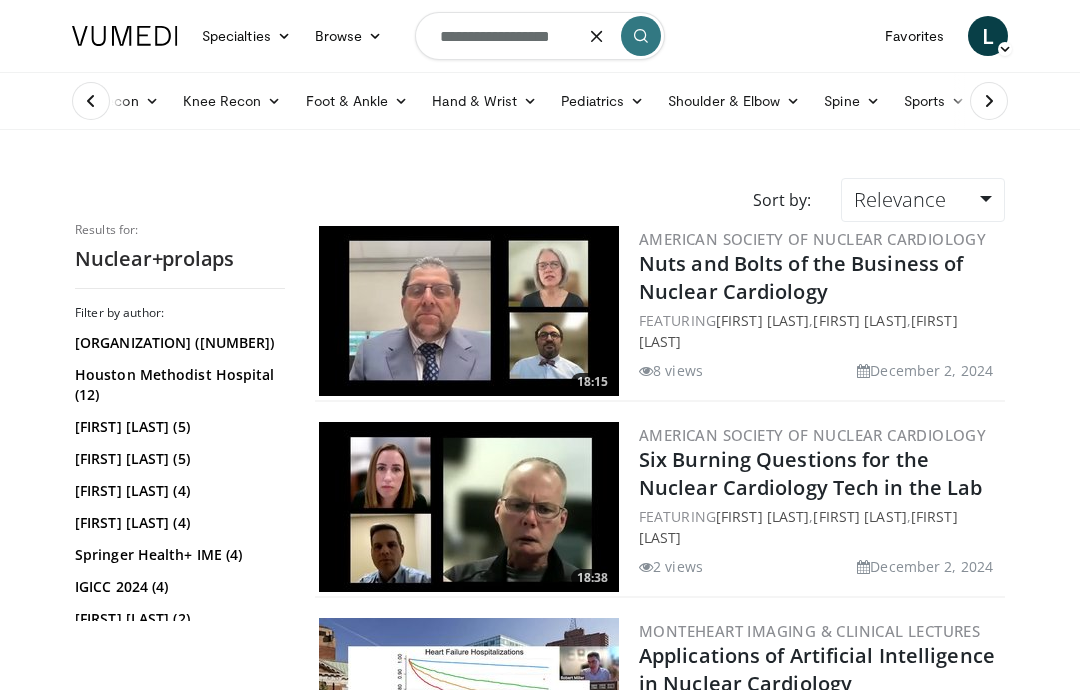 type on "**********" 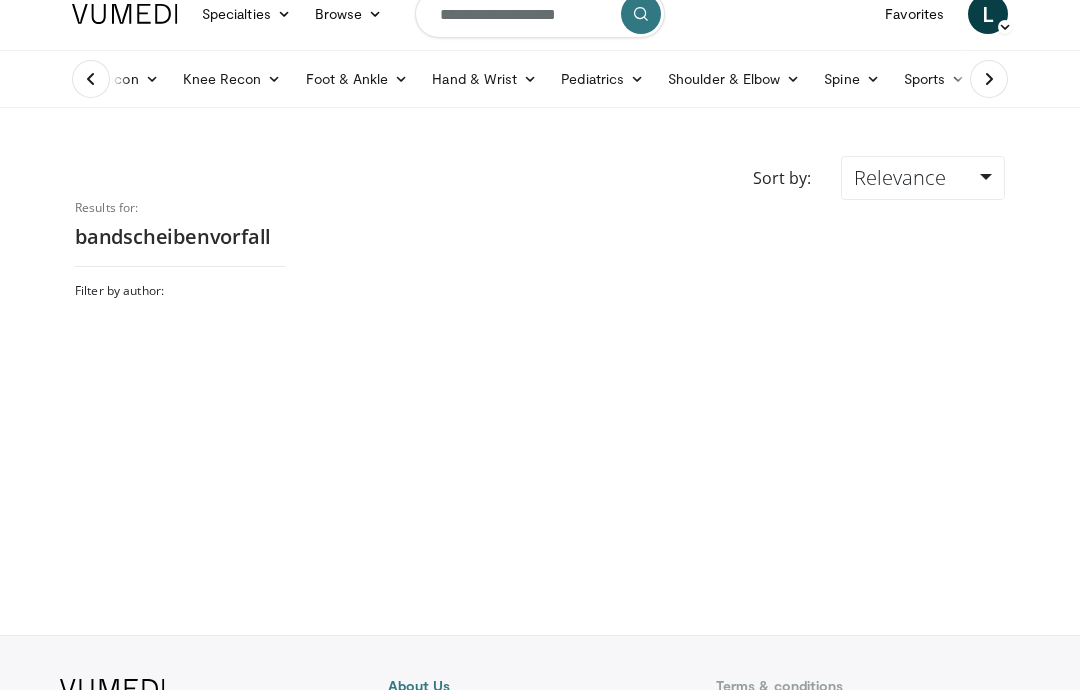 scroll, scrollTop: 0, scrollLeft: 0, axis: both 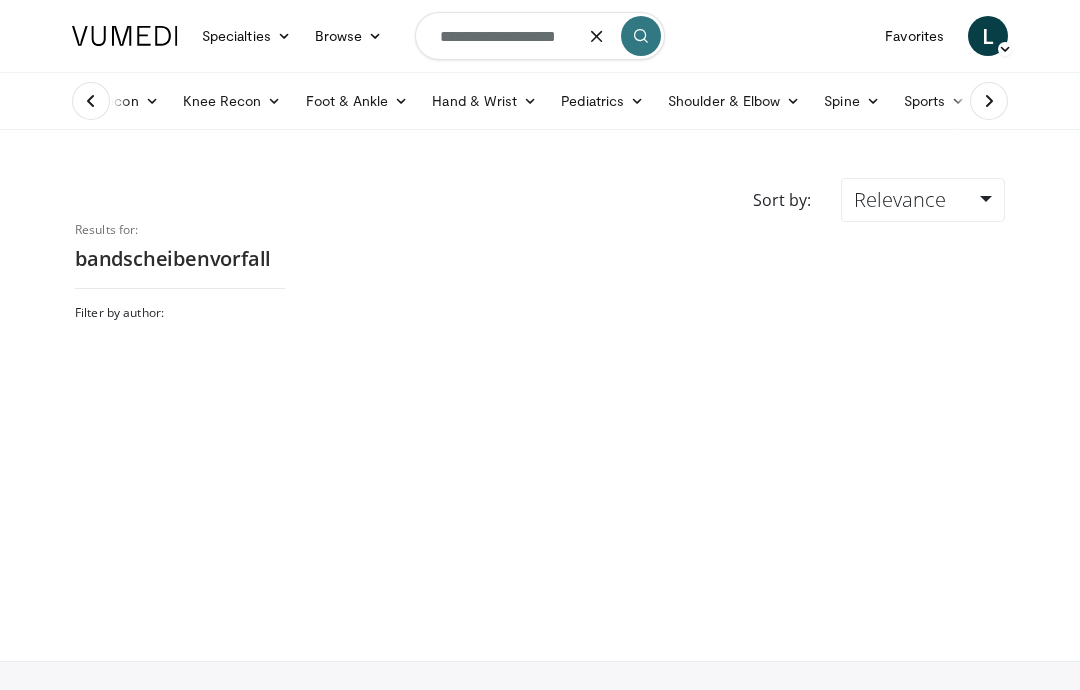 click at bounding box center [125, 36] 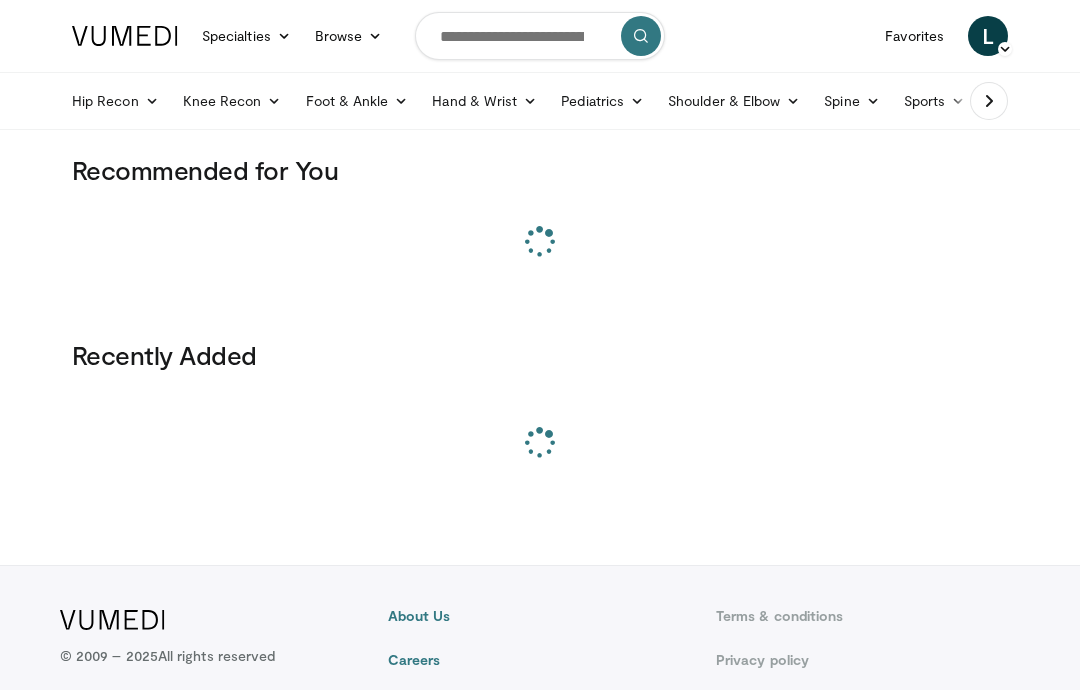scroll, scrollTop: 0, scrollLeft: 0, axis: both 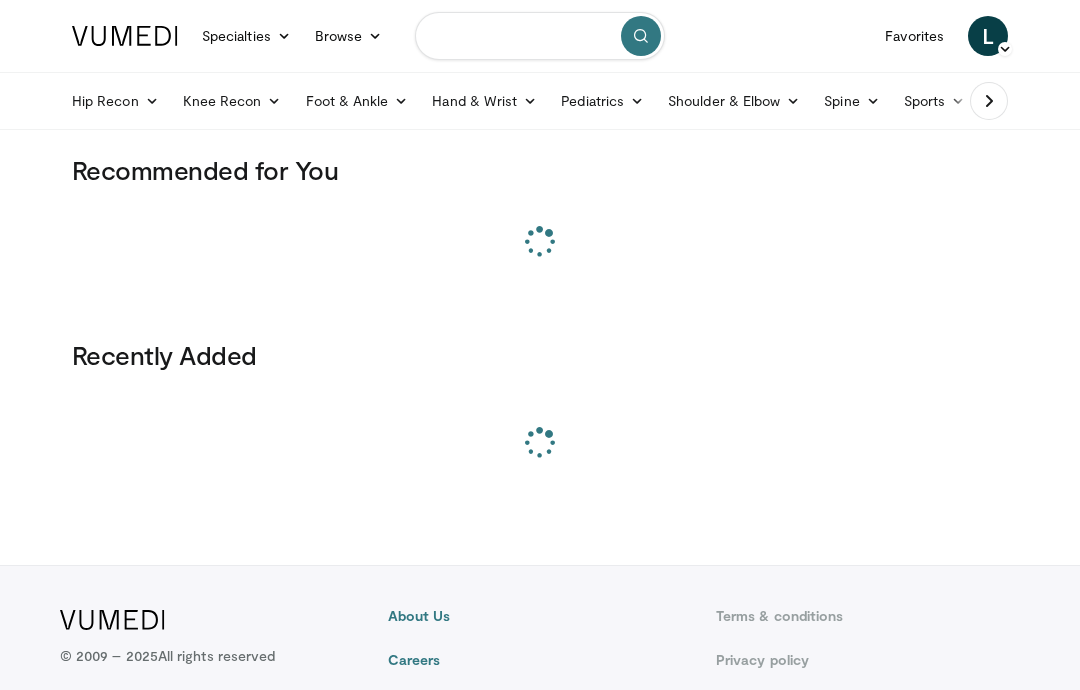 click at bounding box center [540, 36] 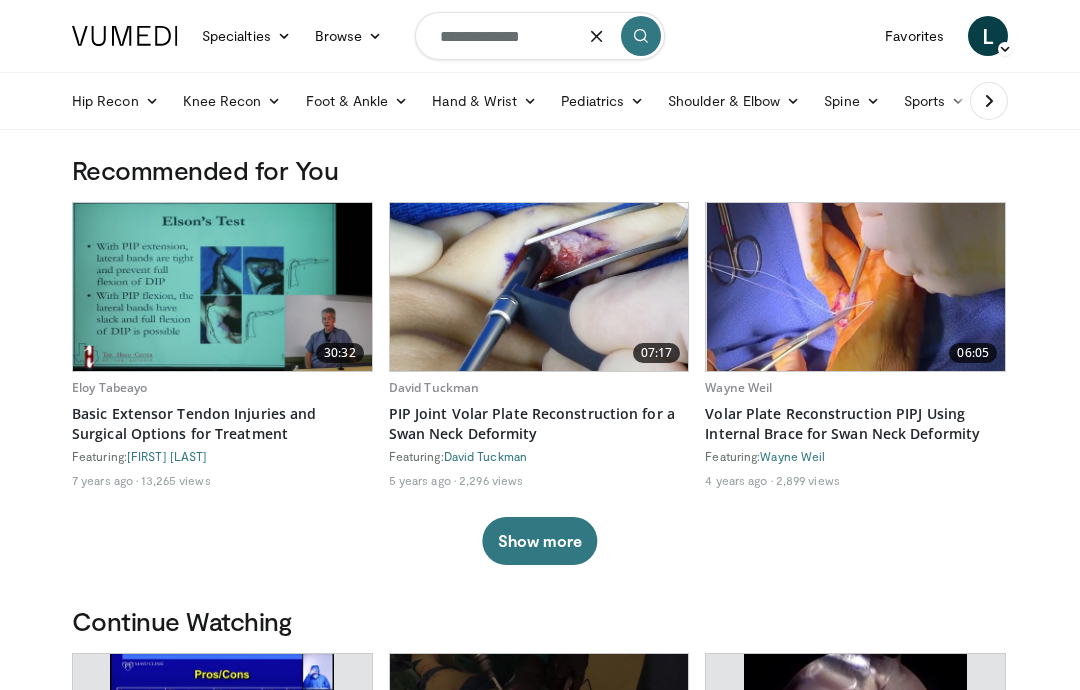 type on "**********" 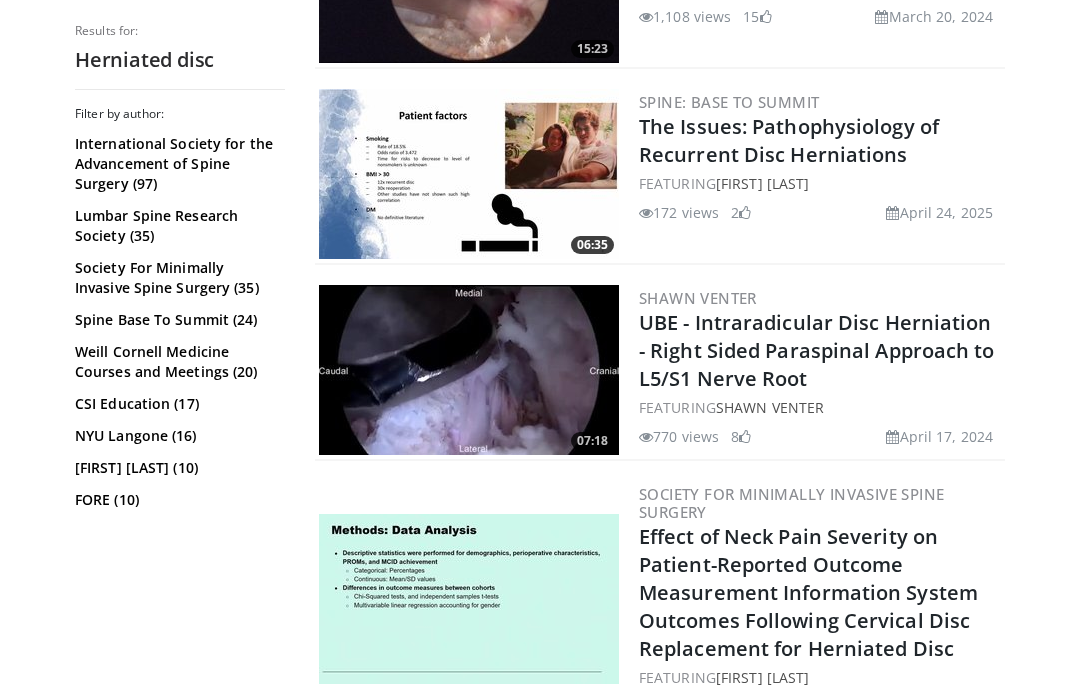 scroll, scrollTop: 726, scrollLeft: 0, axis: vertical 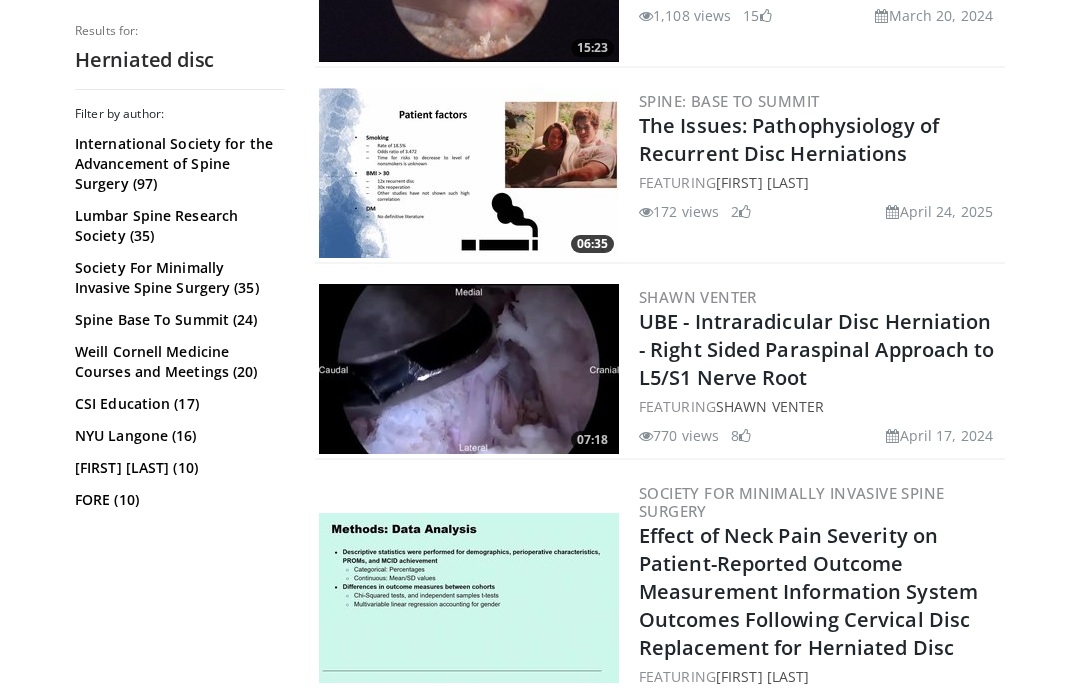 click on "UBE - Intraradicular Disc Herniation - Right Sided Paraspinal Approach to L5/S1 Nerve Root" at bounding box center [817, 349] 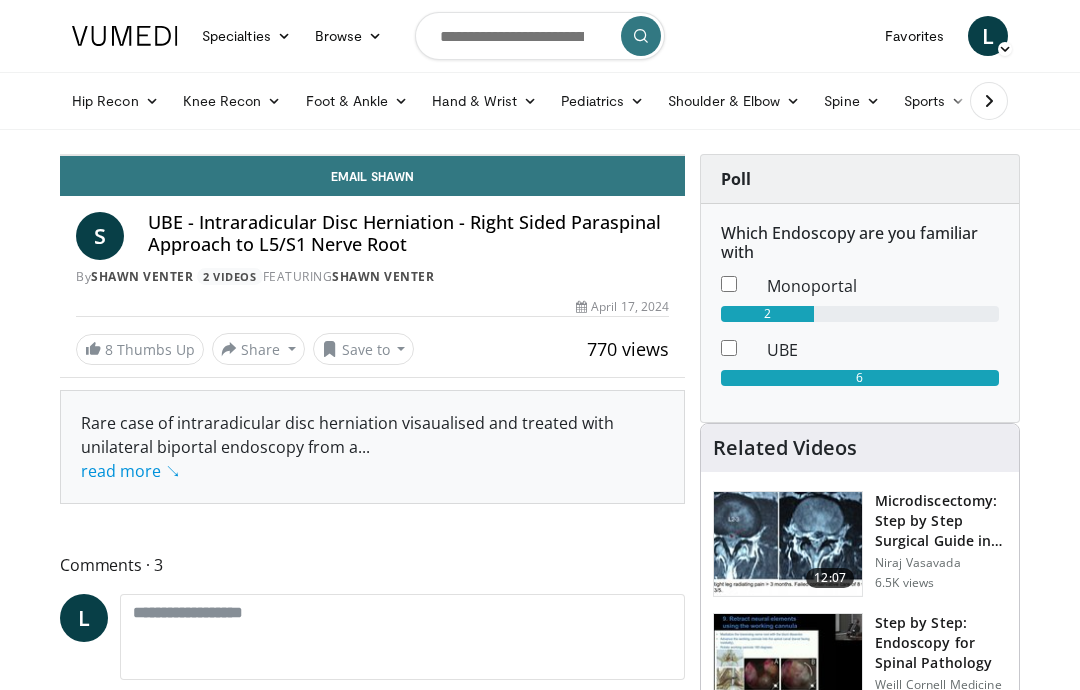 scroll, scrollTop: 0, scrollLeft: 0, axis: both 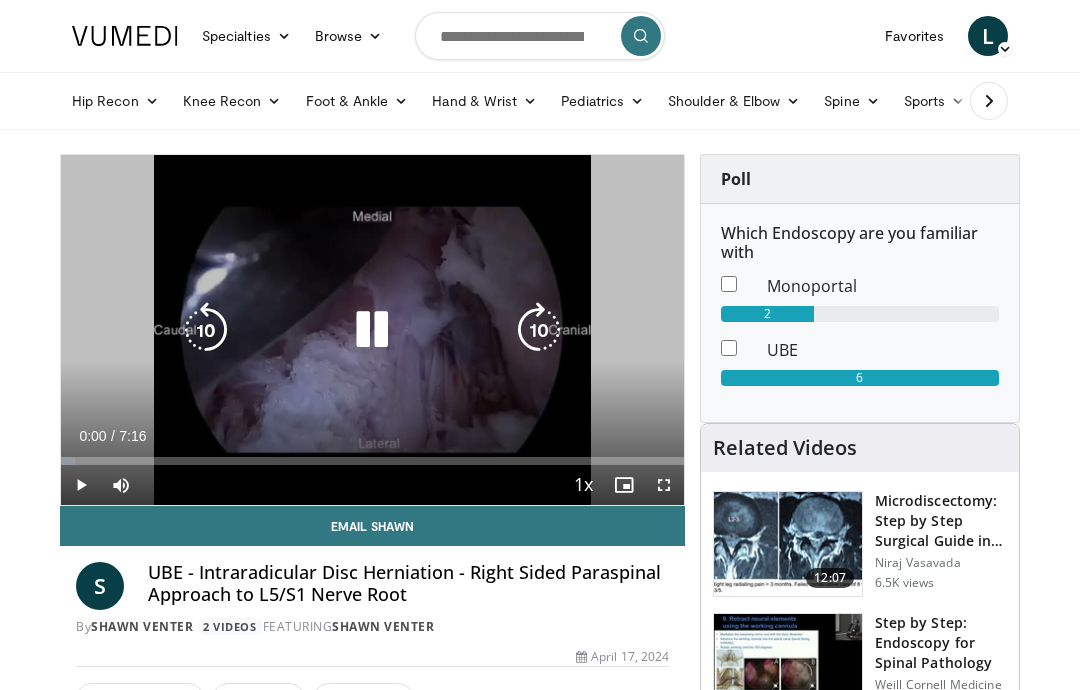 click at bounding box center [372, 330] 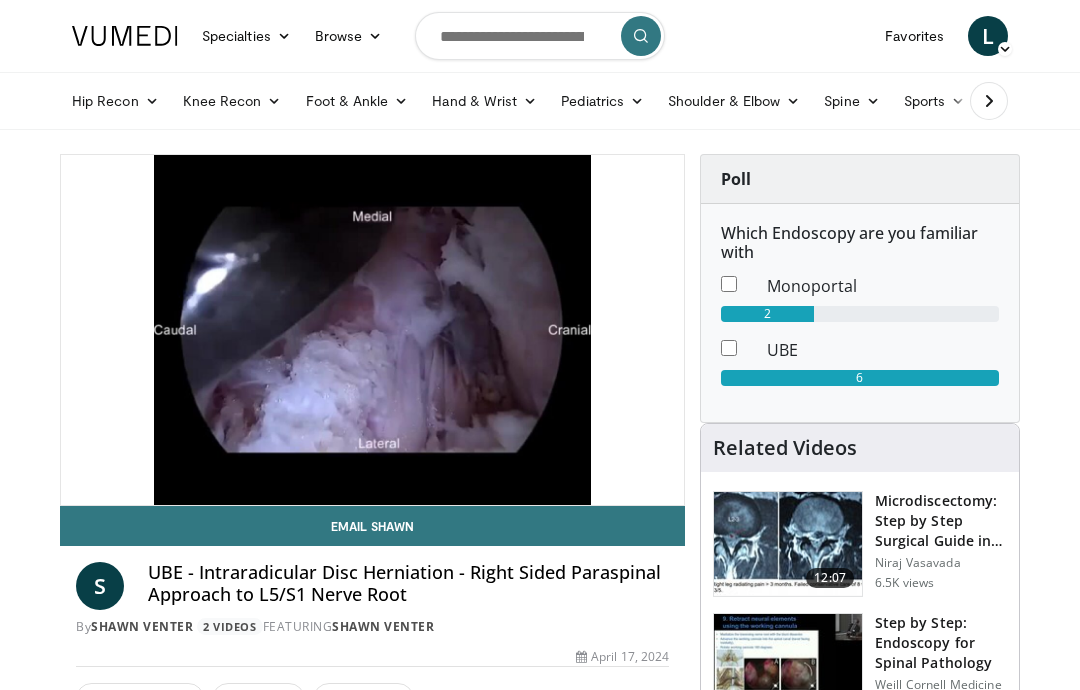 click at bounding box center [372, 330] 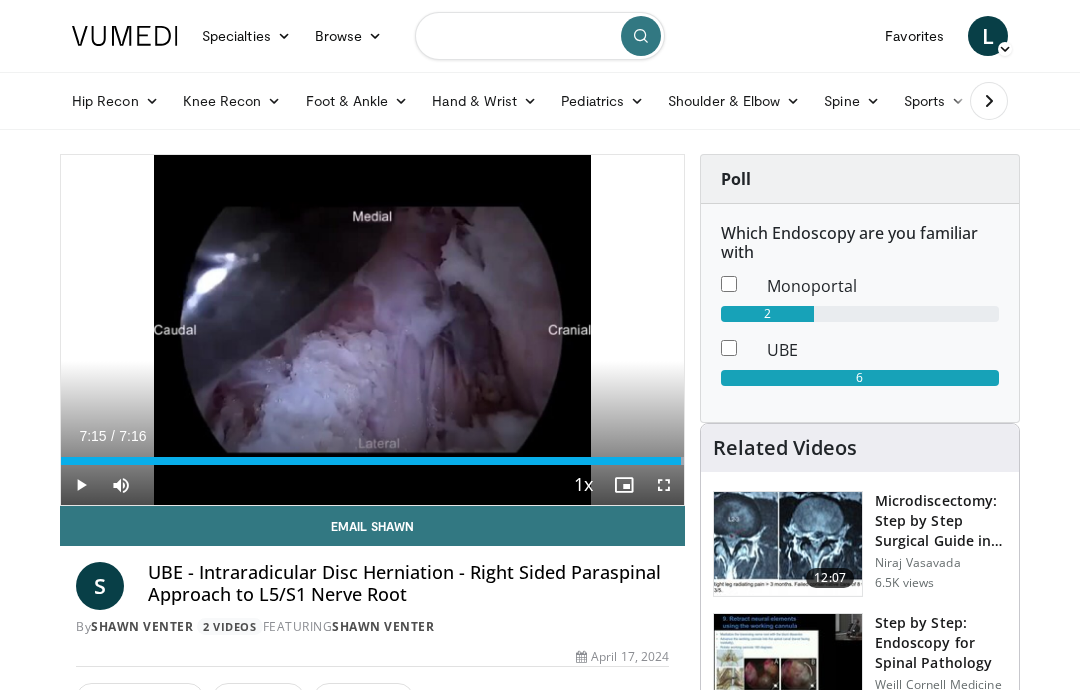 click at bounding box center [540, 36] 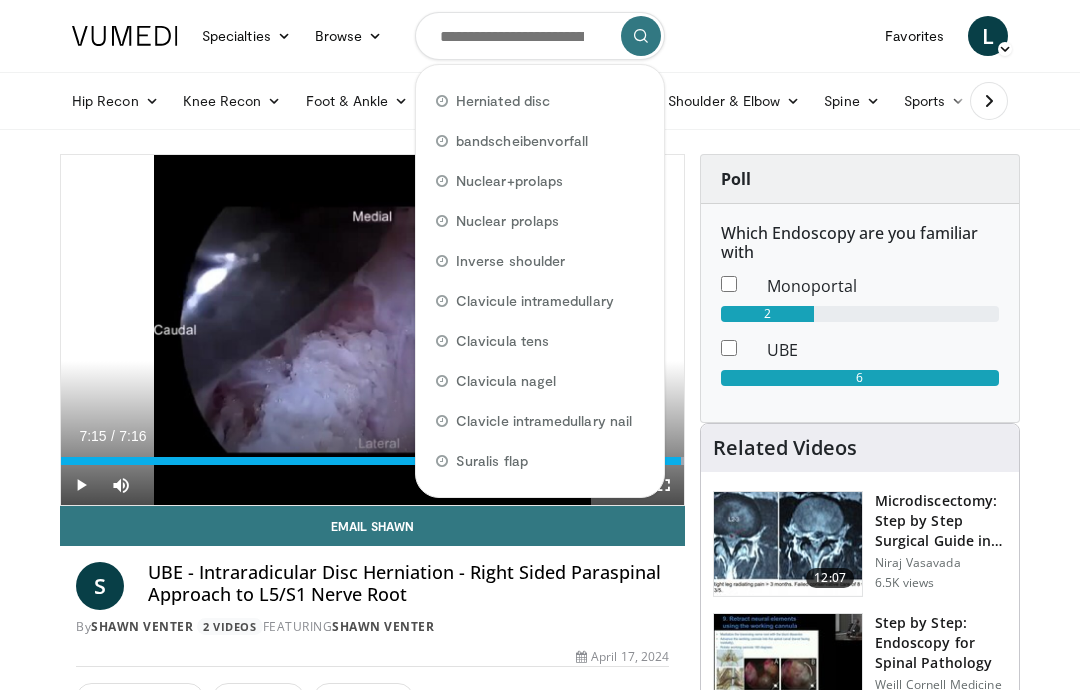 click on "Herniated disc" at bounding box center (503, 101) 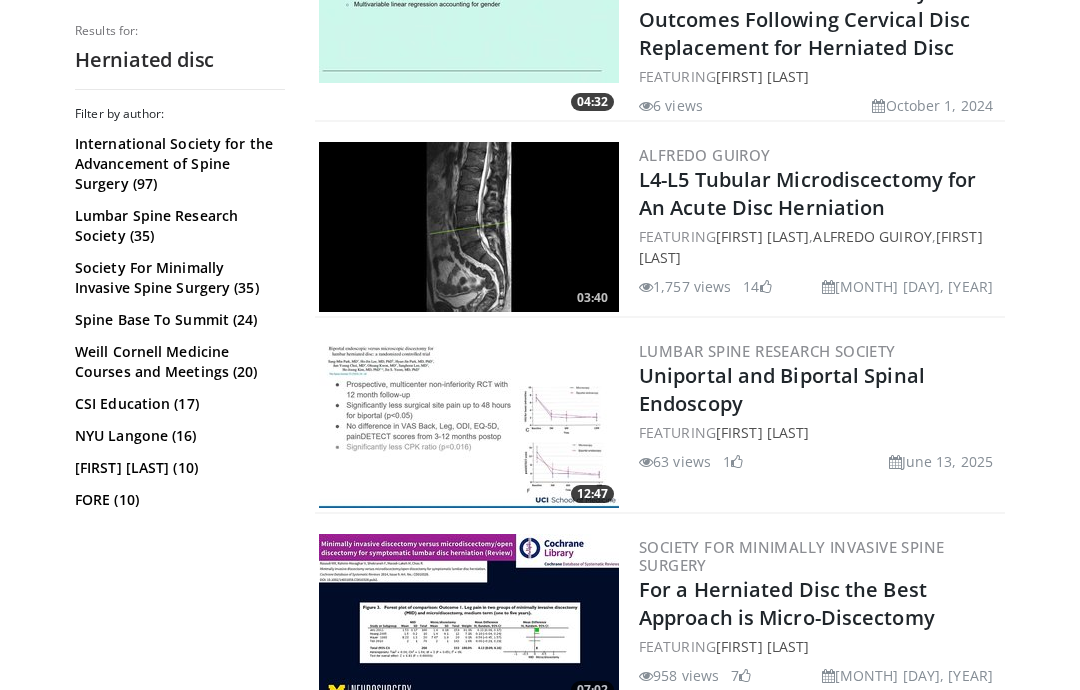 scroll, scrollTop: 1330, scrollLeft: 0, axis: vertical 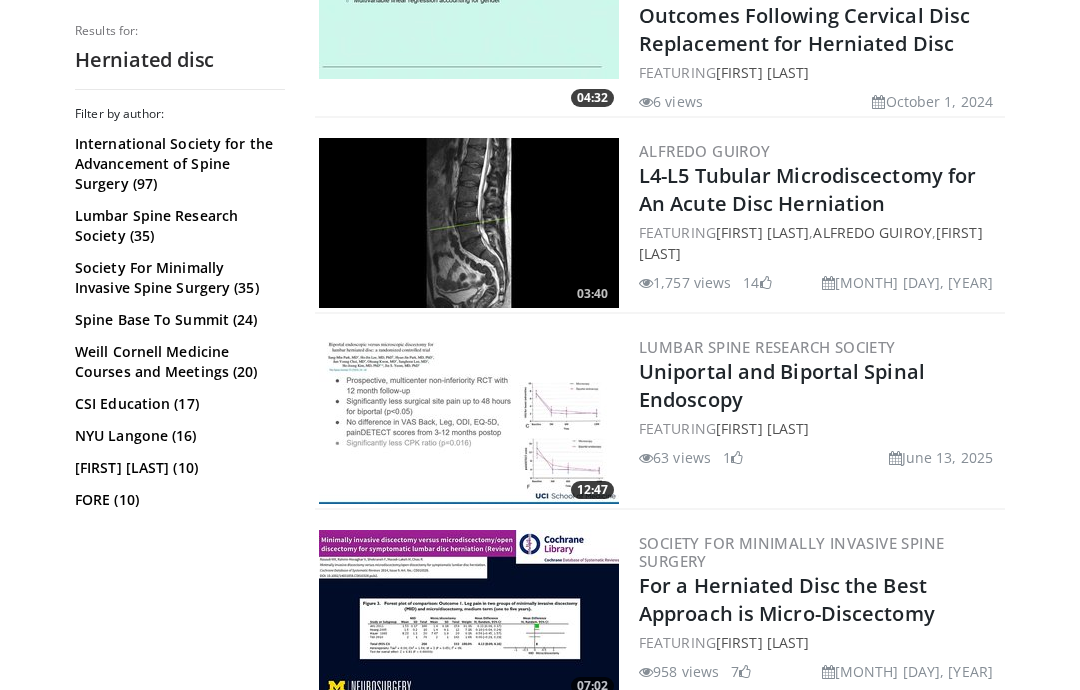 click on "L4-L5 Tubular Microdiscectomy for An Acute Disc Herniation" at bounding box center [807, 189] 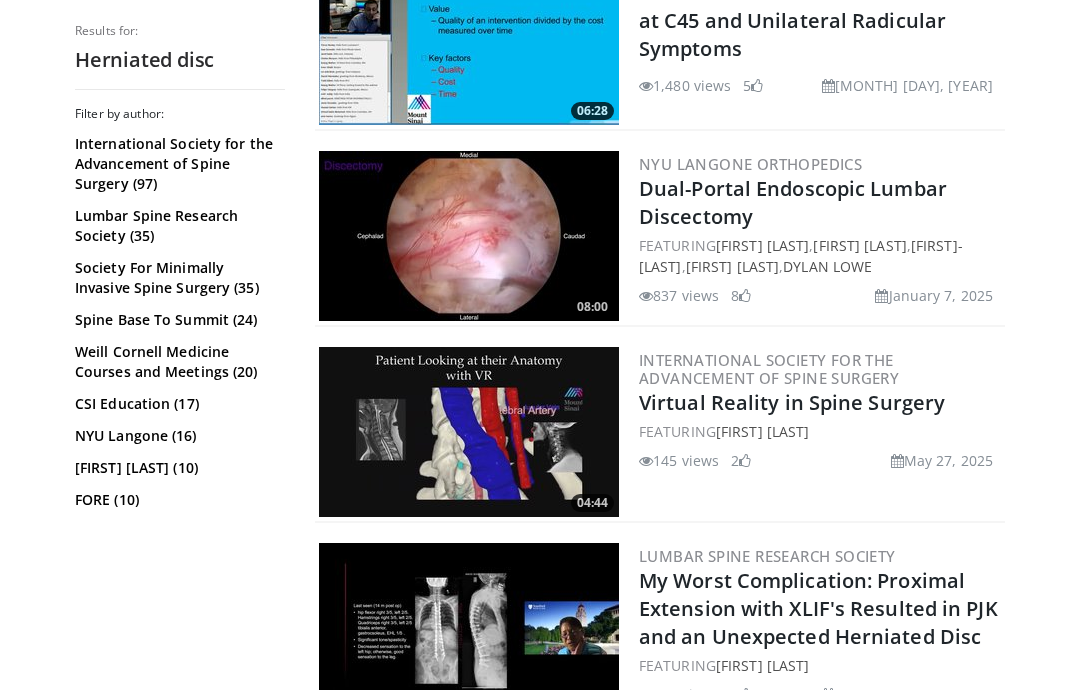 scroll, scrollTop: 3548, scrollLeft: 0, axis: vertical 